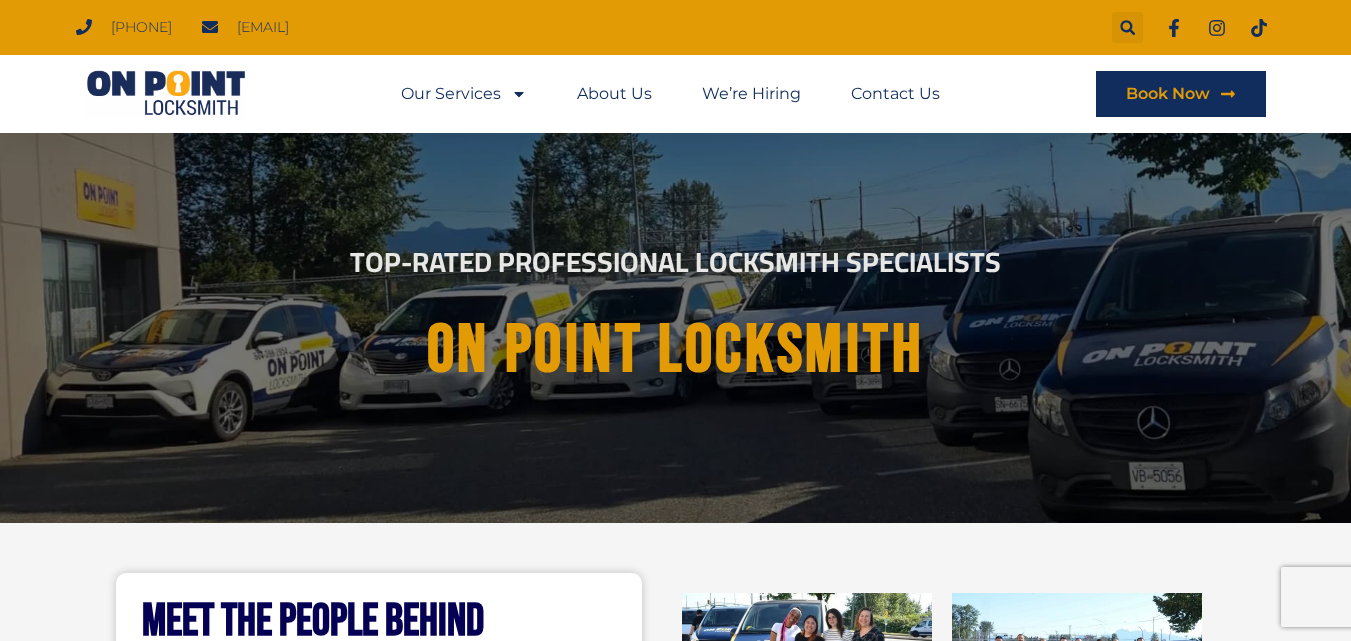 scroll, scrollTop: 0, scrollLeft: 0, axis: both 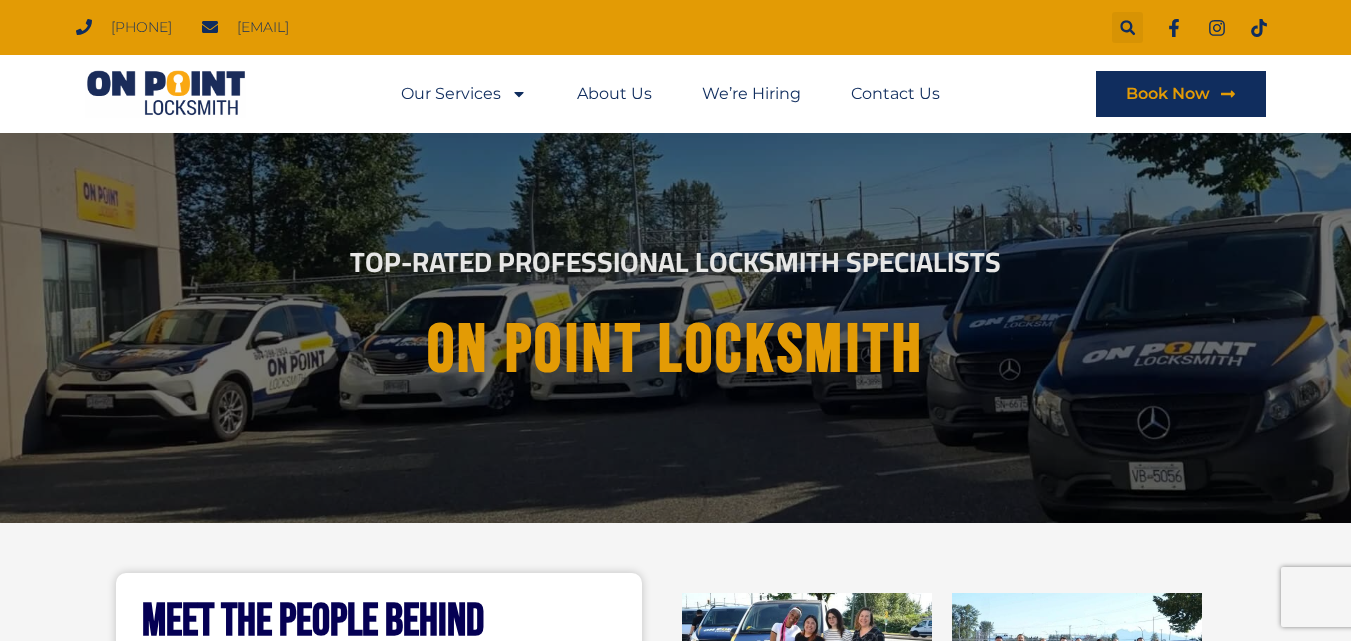 click at bounding box center (166, 94) 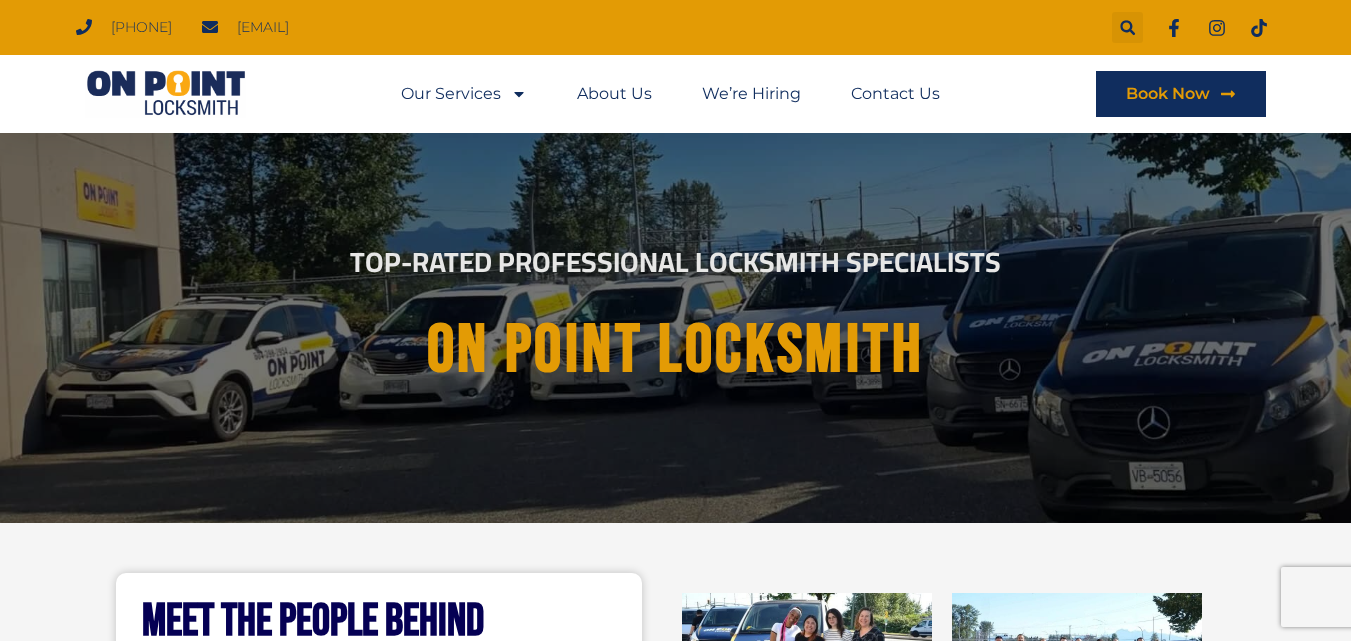 scroll, scrollTop: 0, scrollLeft: 0, axis: both 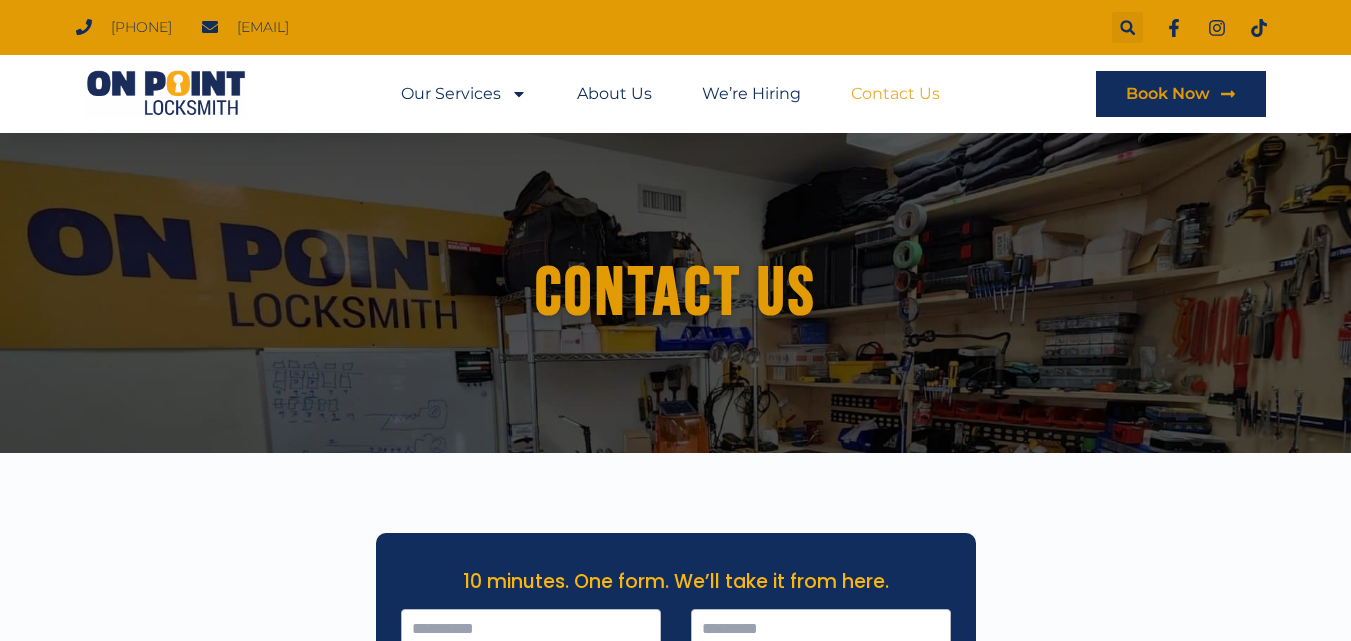 click on "Contact Us" 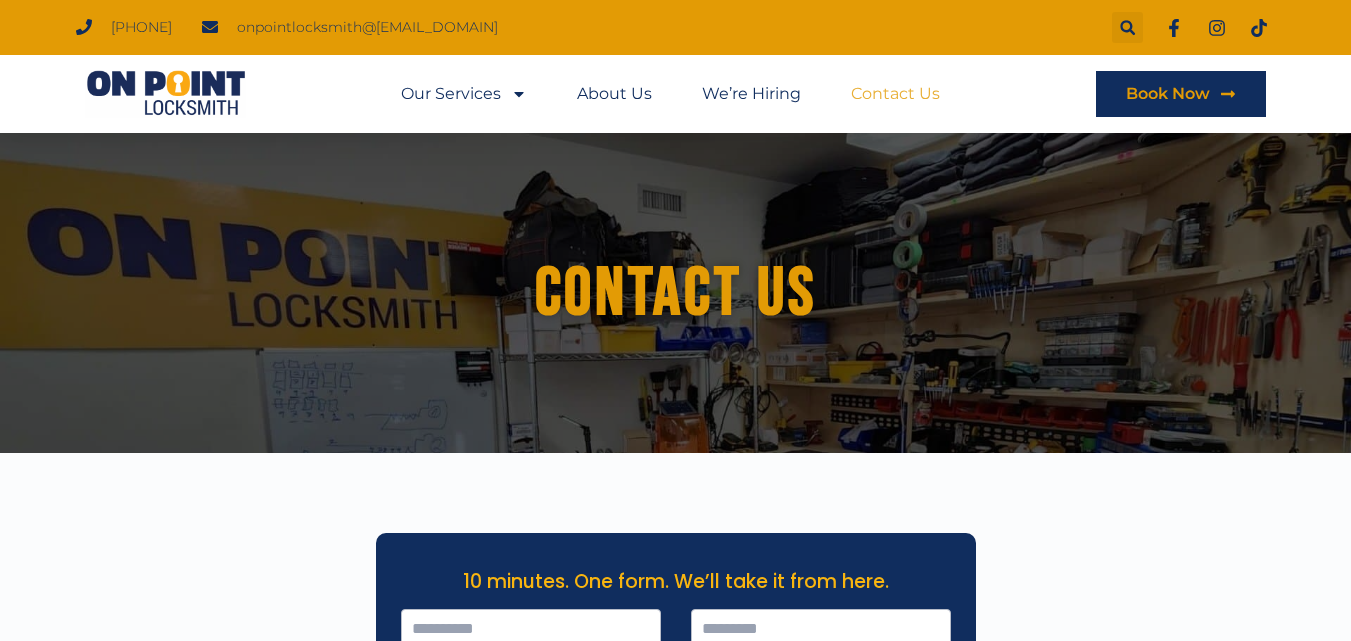 scroll, scrollTop: 0, scrollLeft: 0, axis: both 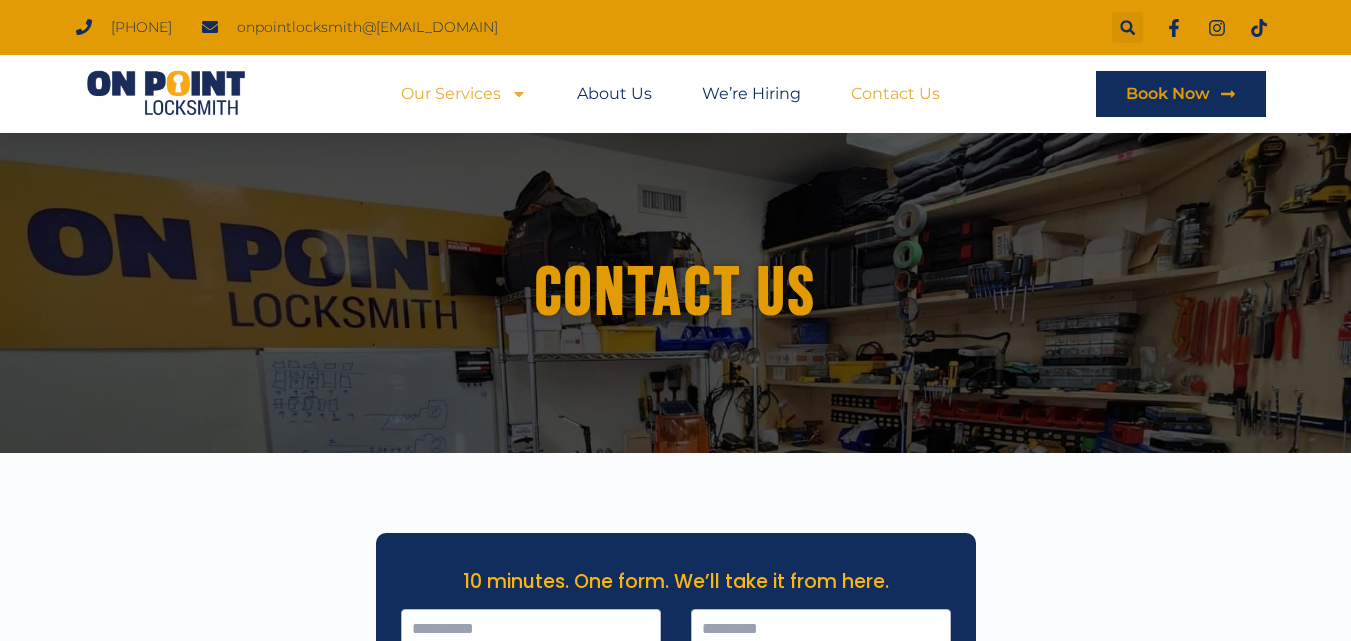 click on "Our Services" 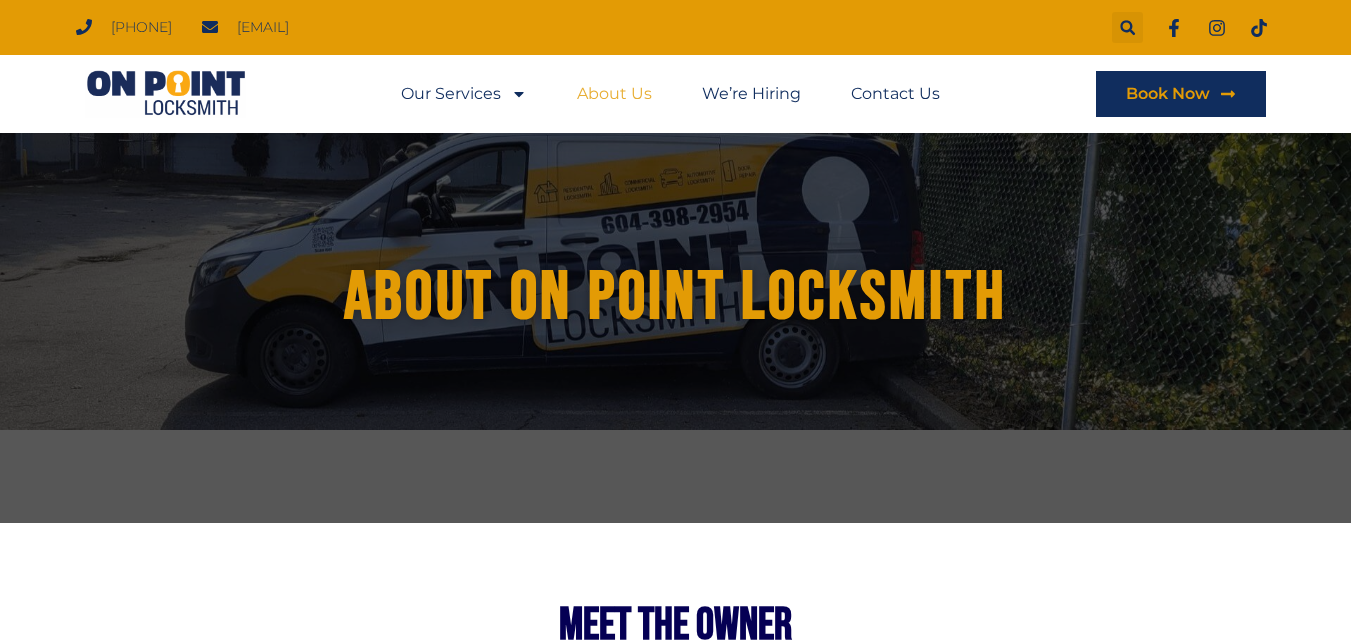 scroll, scrollTop: 0, scrollLeft: 0, axis: both 